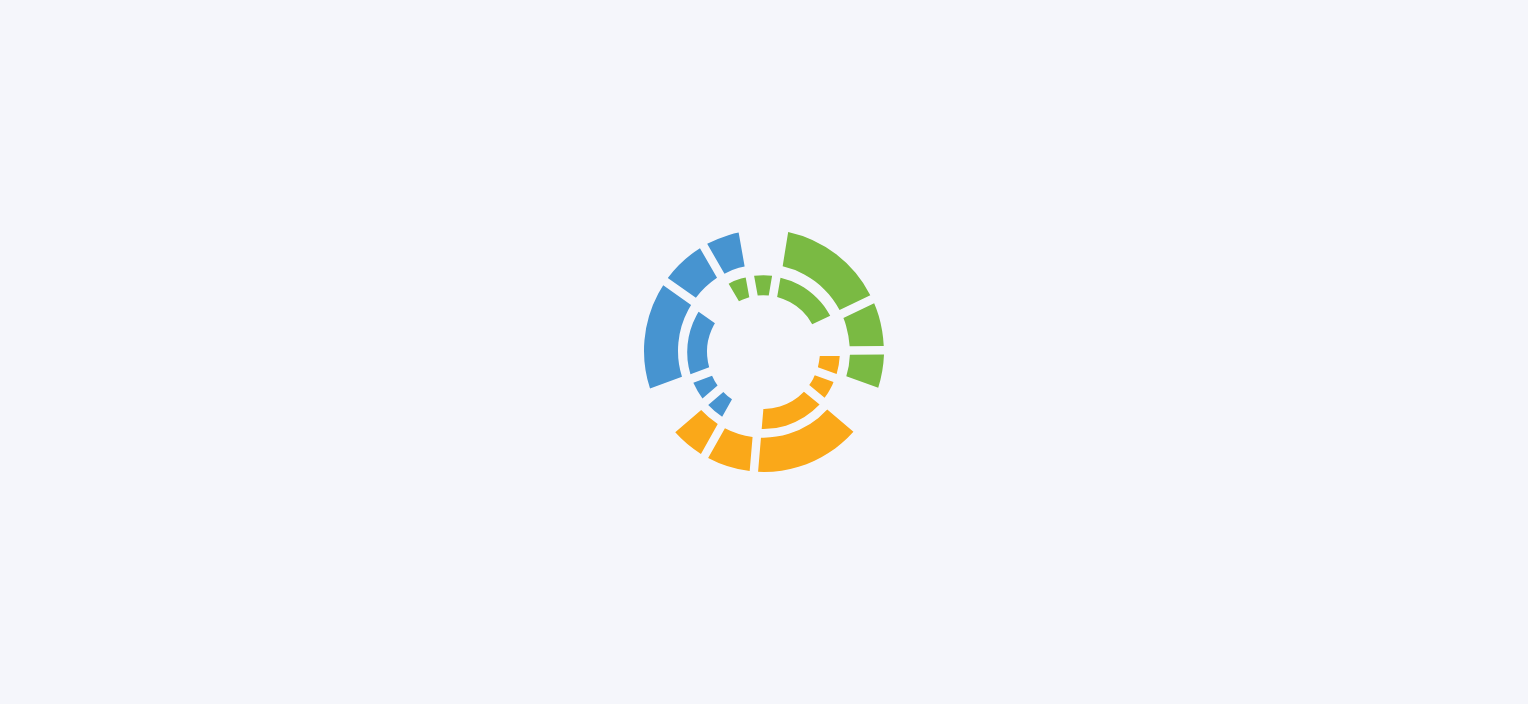 scroll, scrollTop: 0, scrollLeft: 0, axis: both 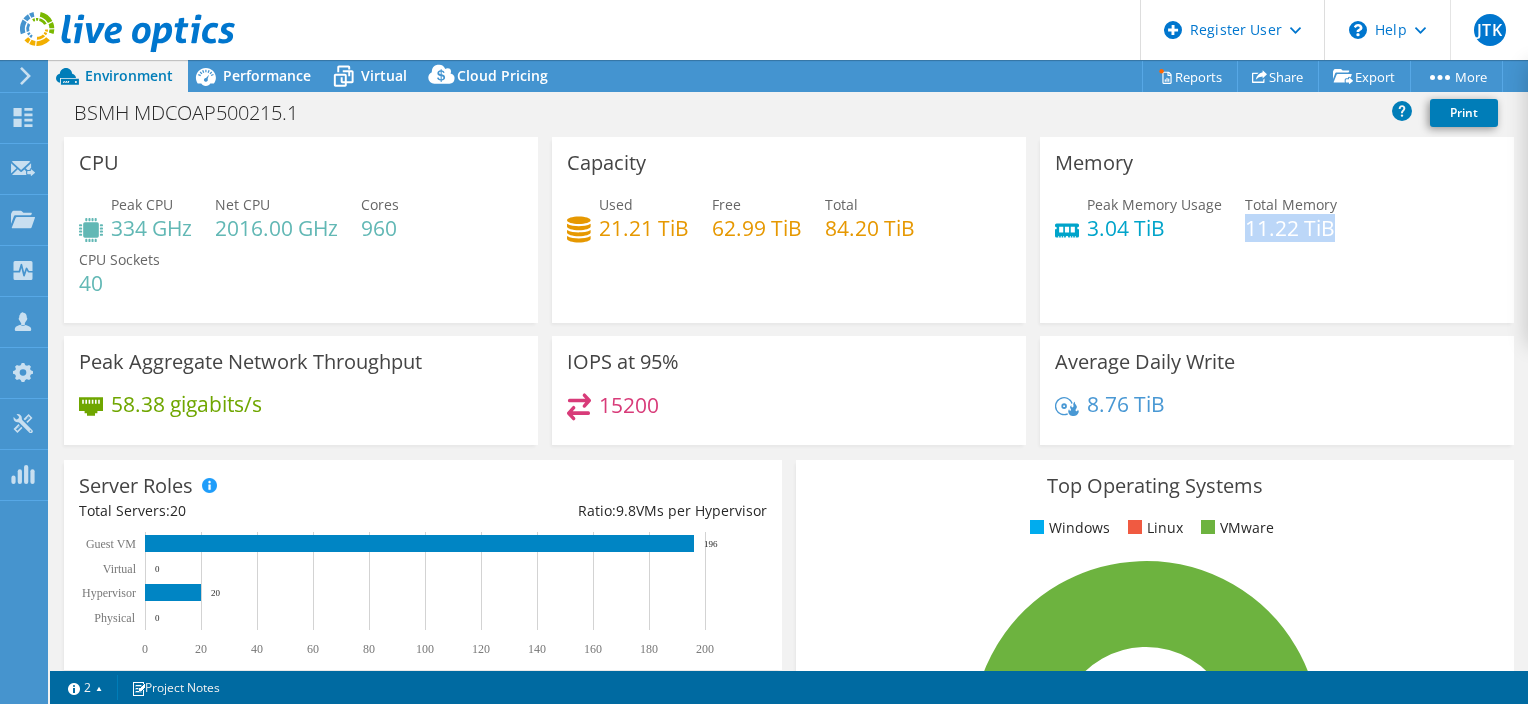 drag, startPoint x: 1233, startPoint y: 226, endPoint x: 1322, endPoint y: 230, distance: 89.08984 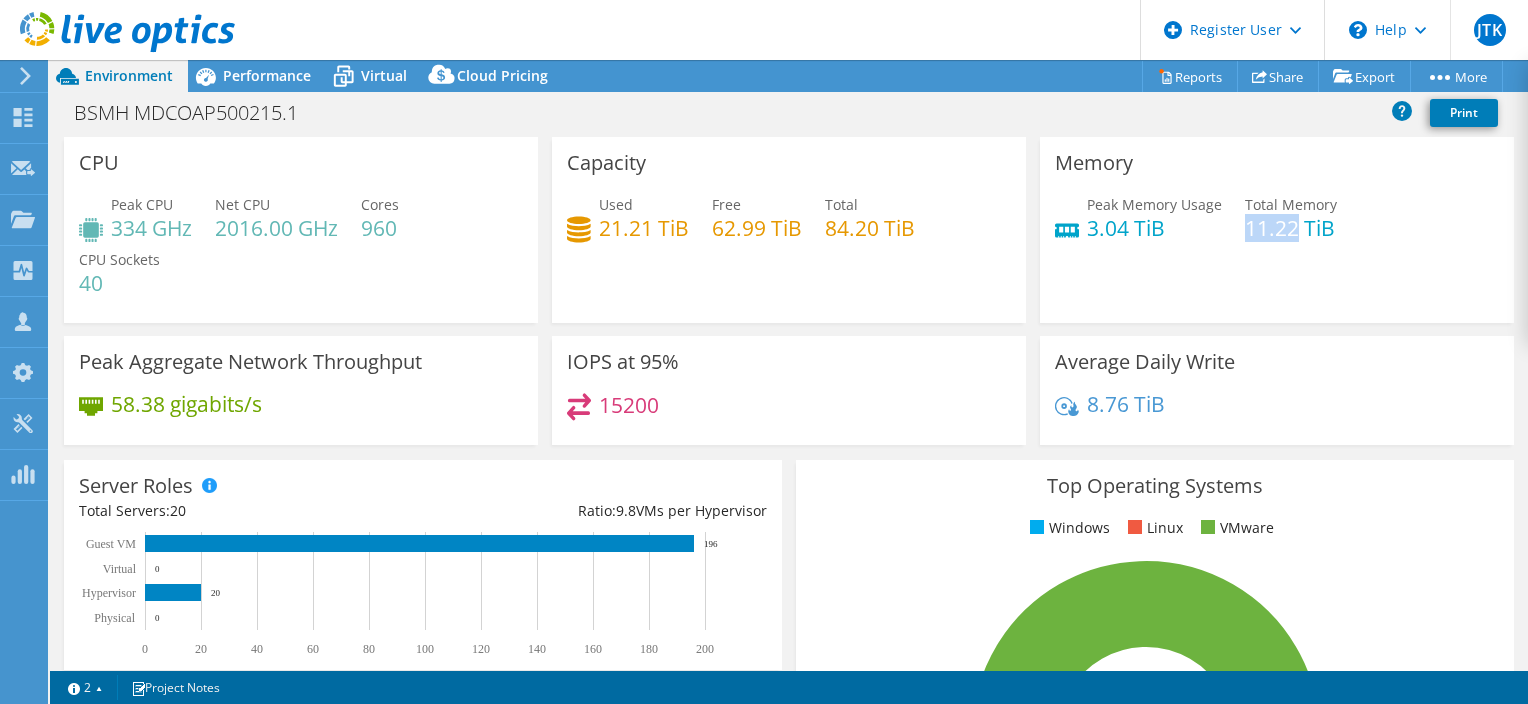 drag, startPoint x: 1237, startPoint y: 228, endPoint x: 1286, endPoint y: 234, distance: 49.365982 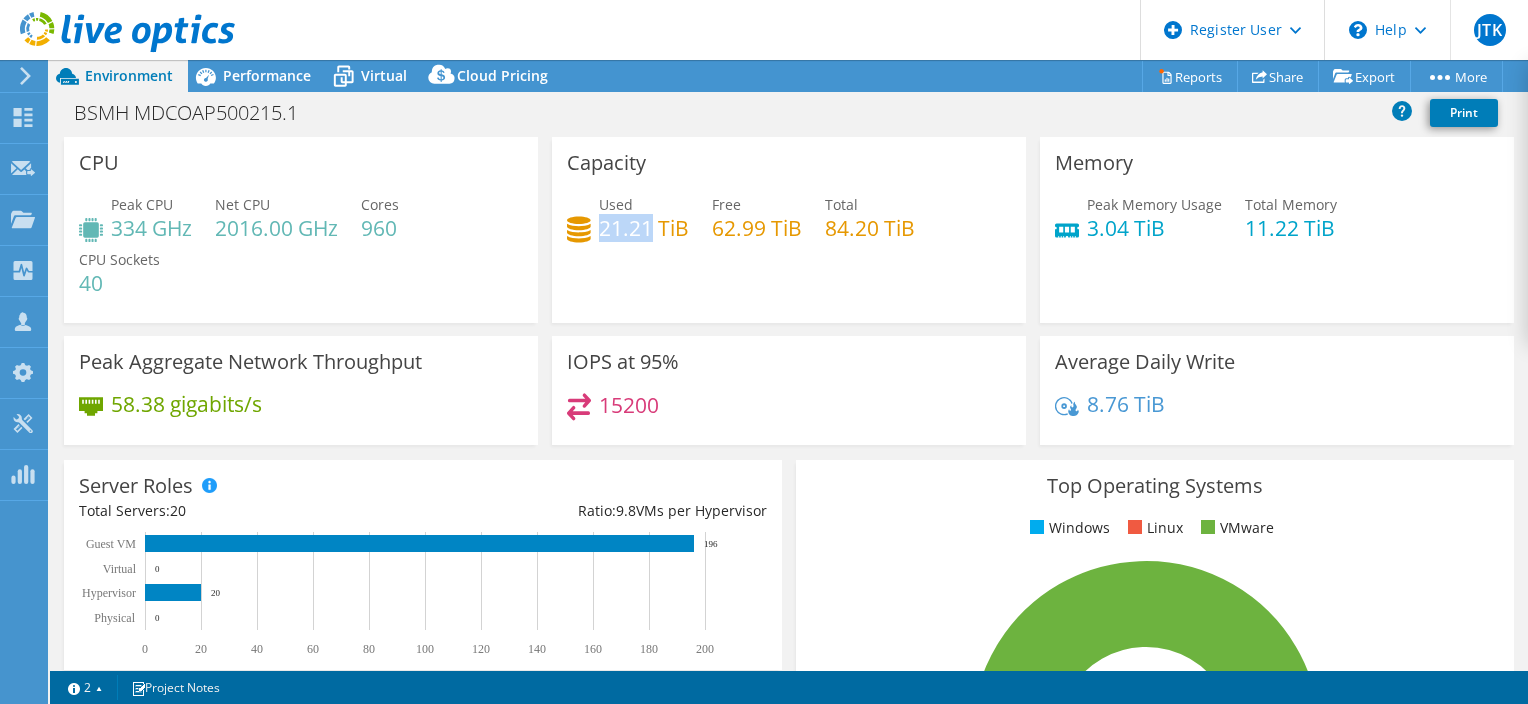 drag, startPoint x: 595, startPoint y: 228, endPoint x: 641, endPoint y: 229, distance: 46.010868 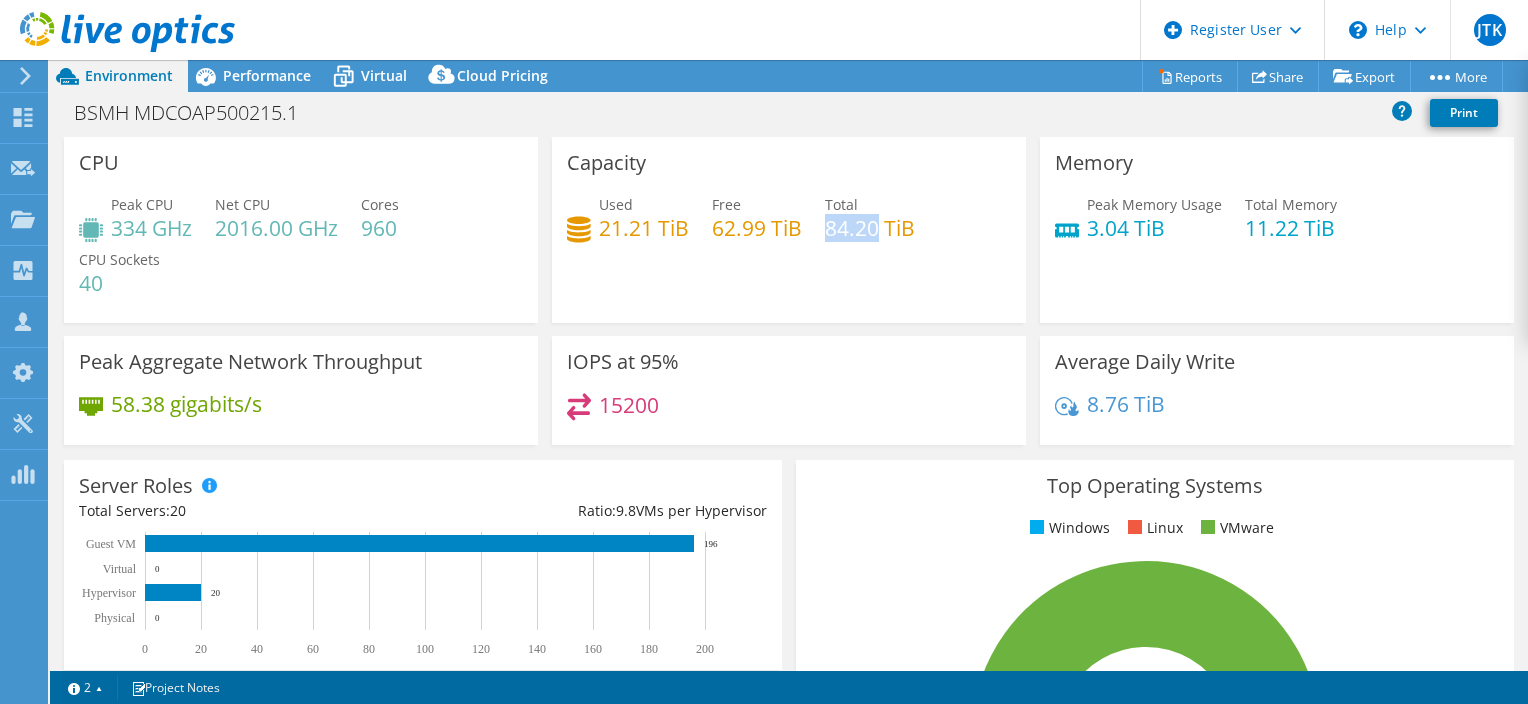 drag, startPoint x: 824, startPoint y: 229, endPoint x: 871, endPoint y: 229, distance: 47 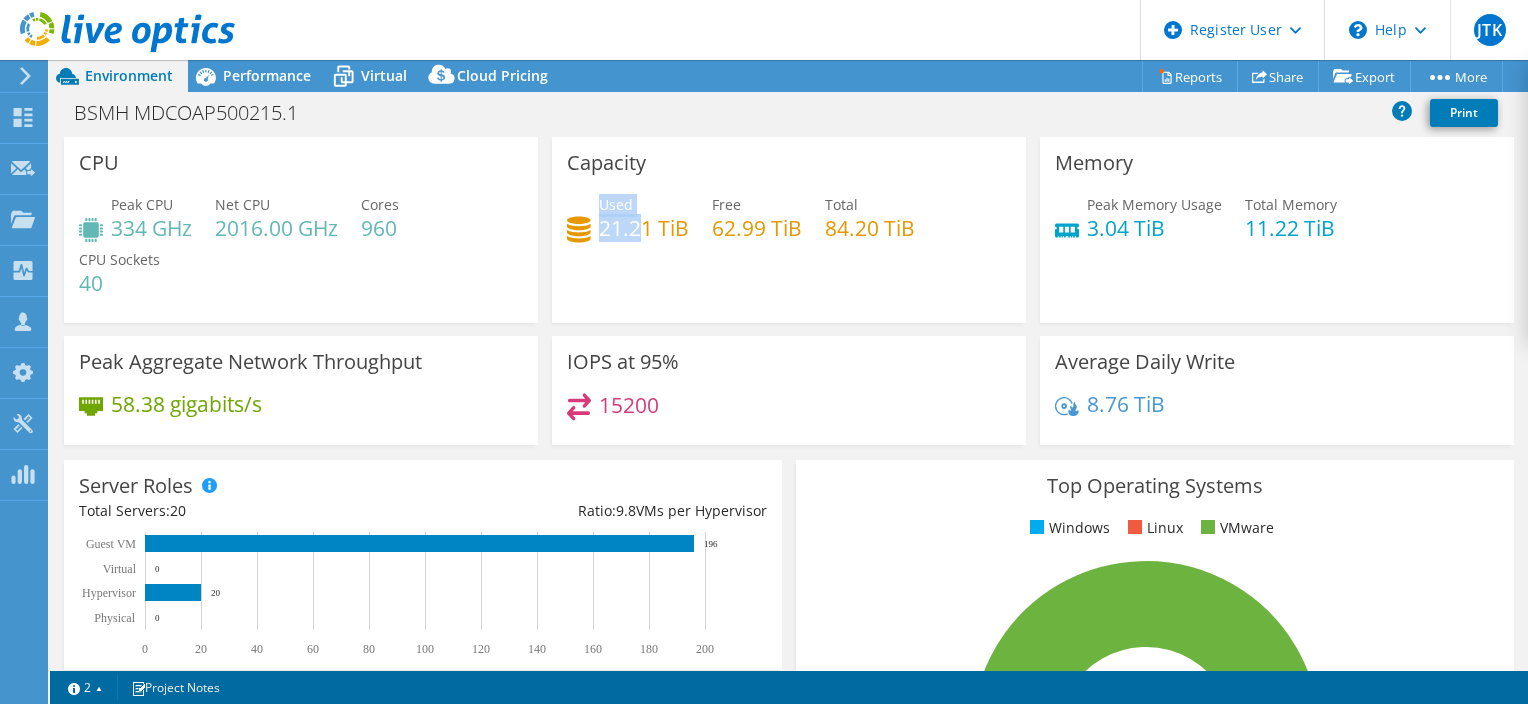 drag, startPoint x: 592, startPoint y: 227, endPoint x: 640, endPoint y: 227, distance: 48 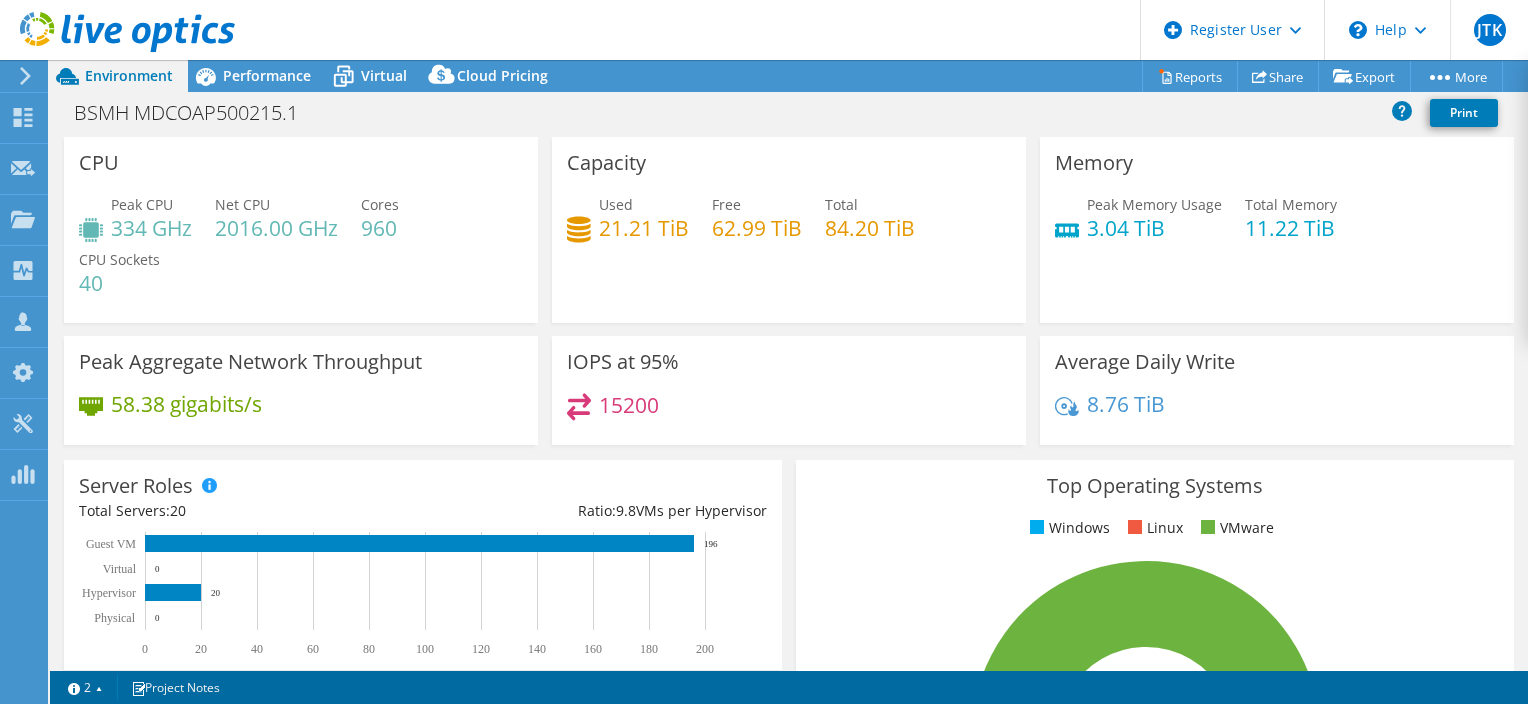 click on "21.21 TiB" at bounding box center [644, 228] 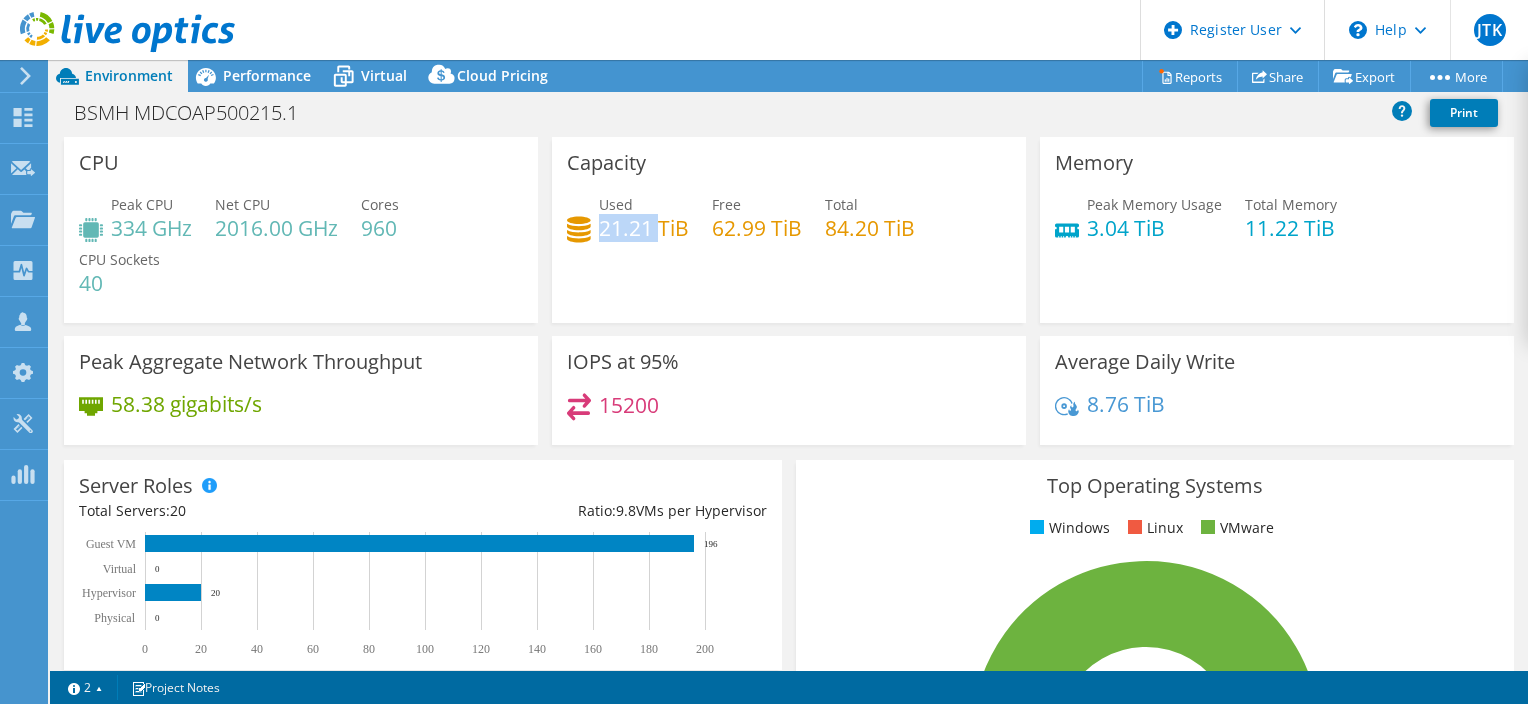 drag, startPoint x: 646, startPoint y: 231, endPoint x: 612, endPoint y: 230, distance: 34.0147 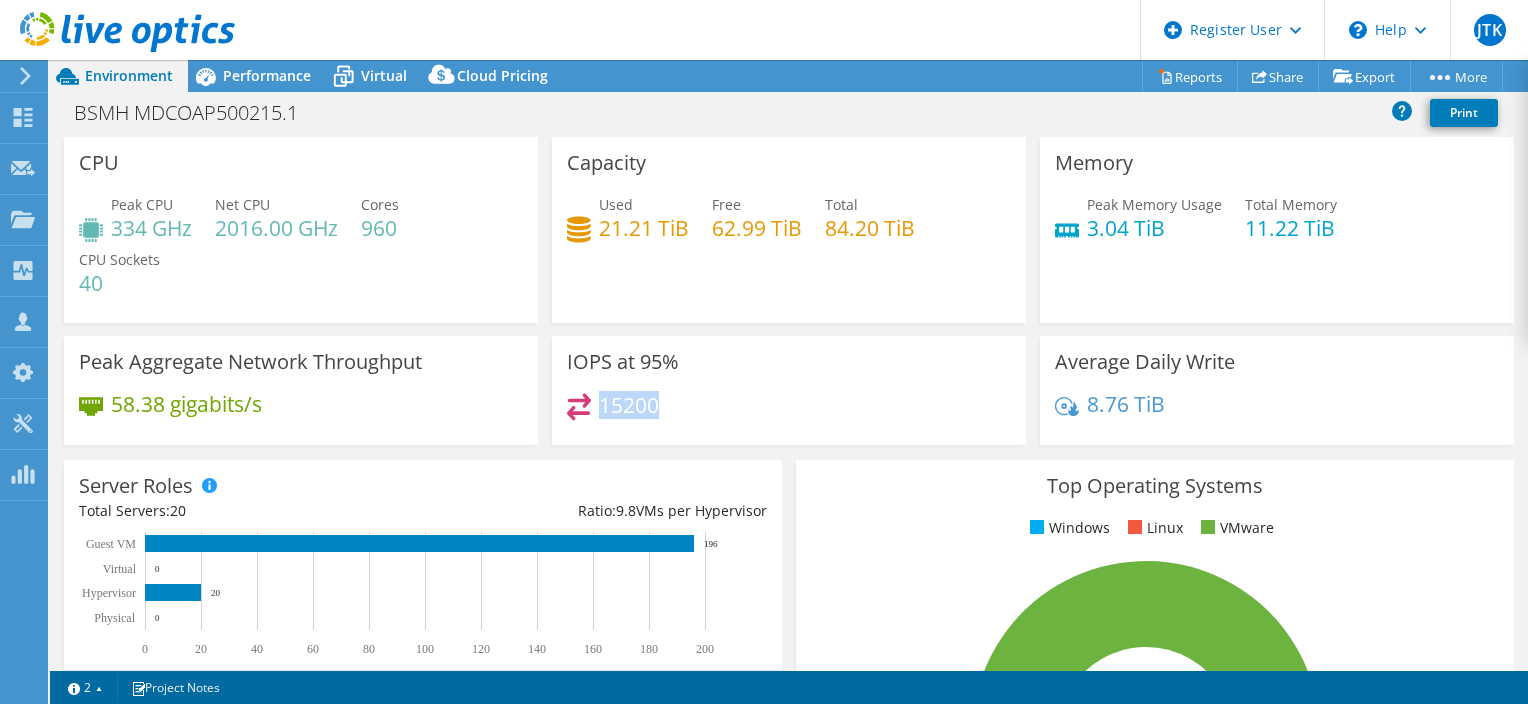 click on "15200" at bounding box center [629, 405] 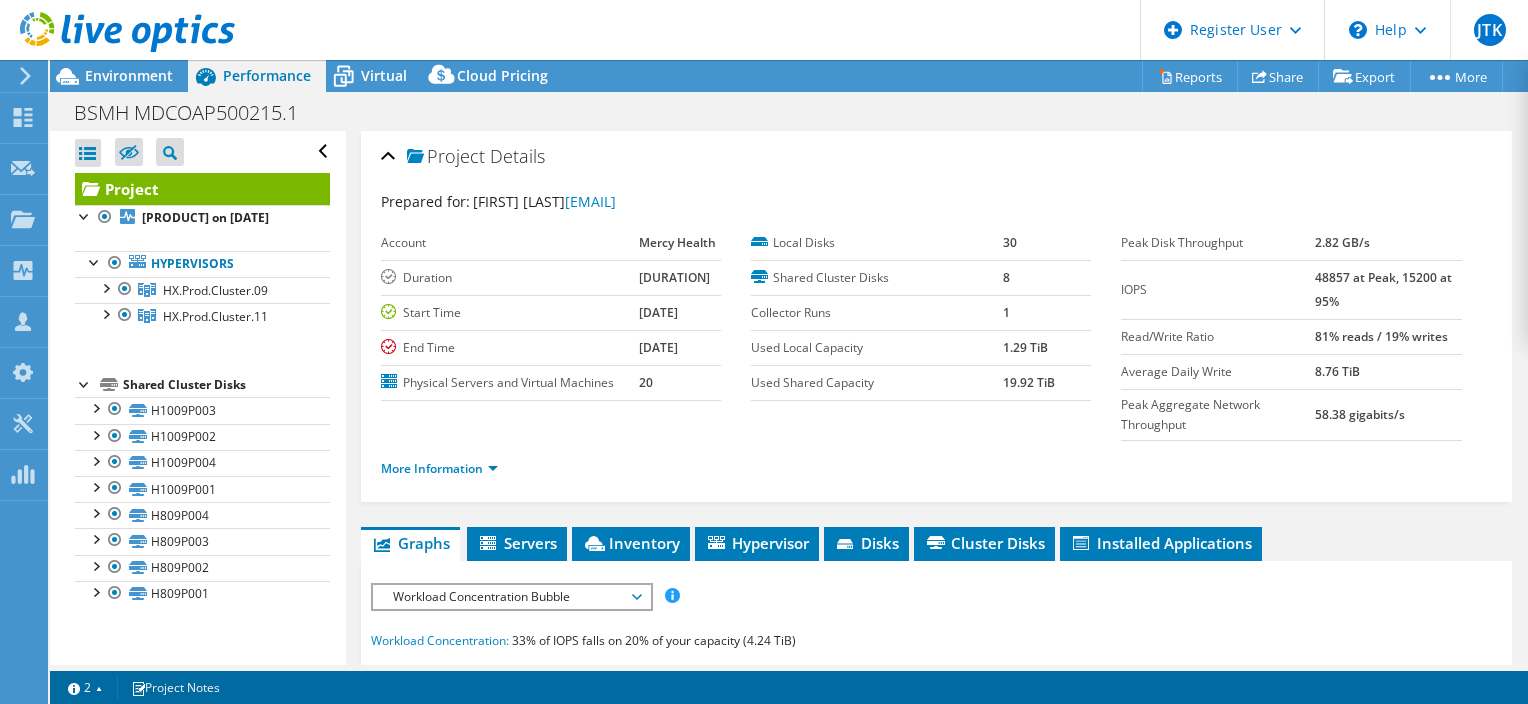 click on "48857 at Peak, 15200 at 95%" at bounding box center [1383, 289] 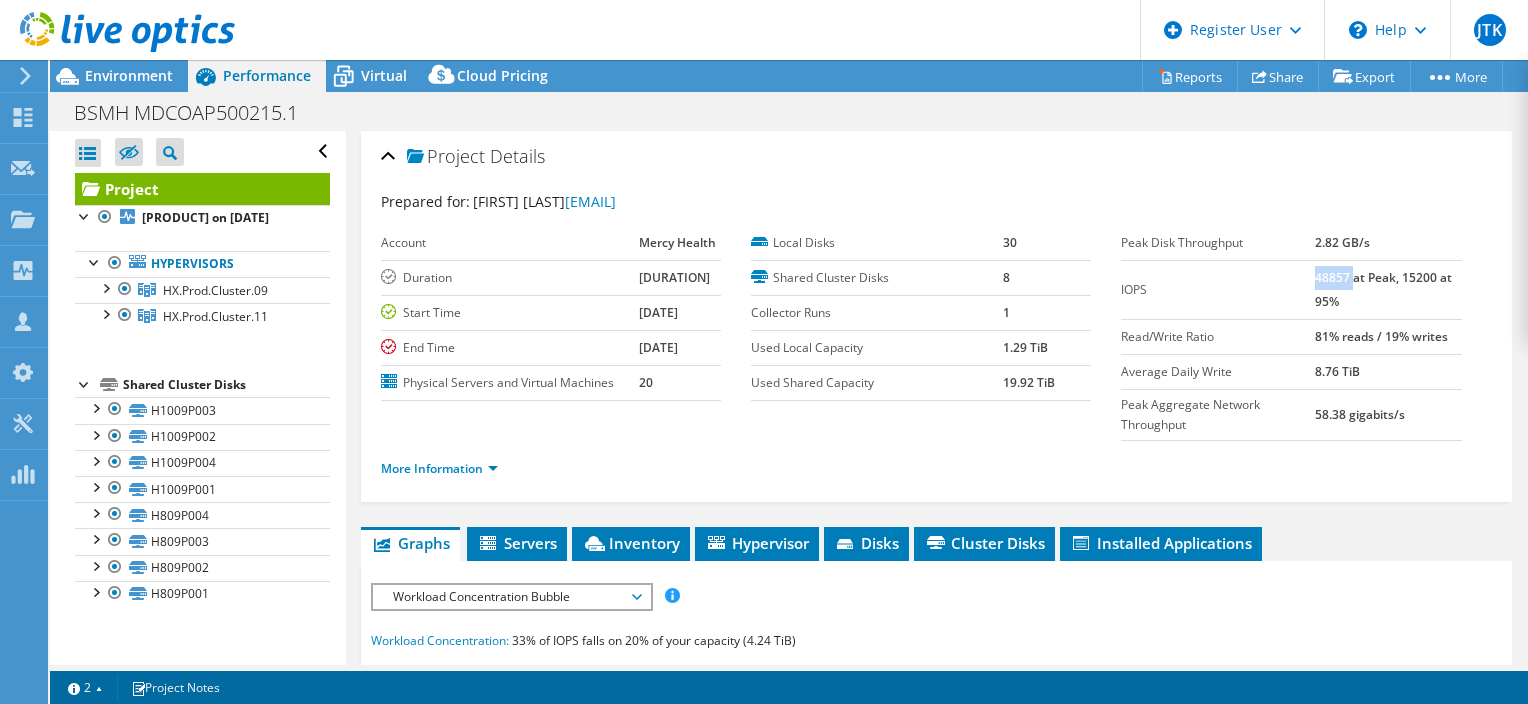 click on "48857 at Peak, 15200 at 95%" at bounding box center [1383, 289] 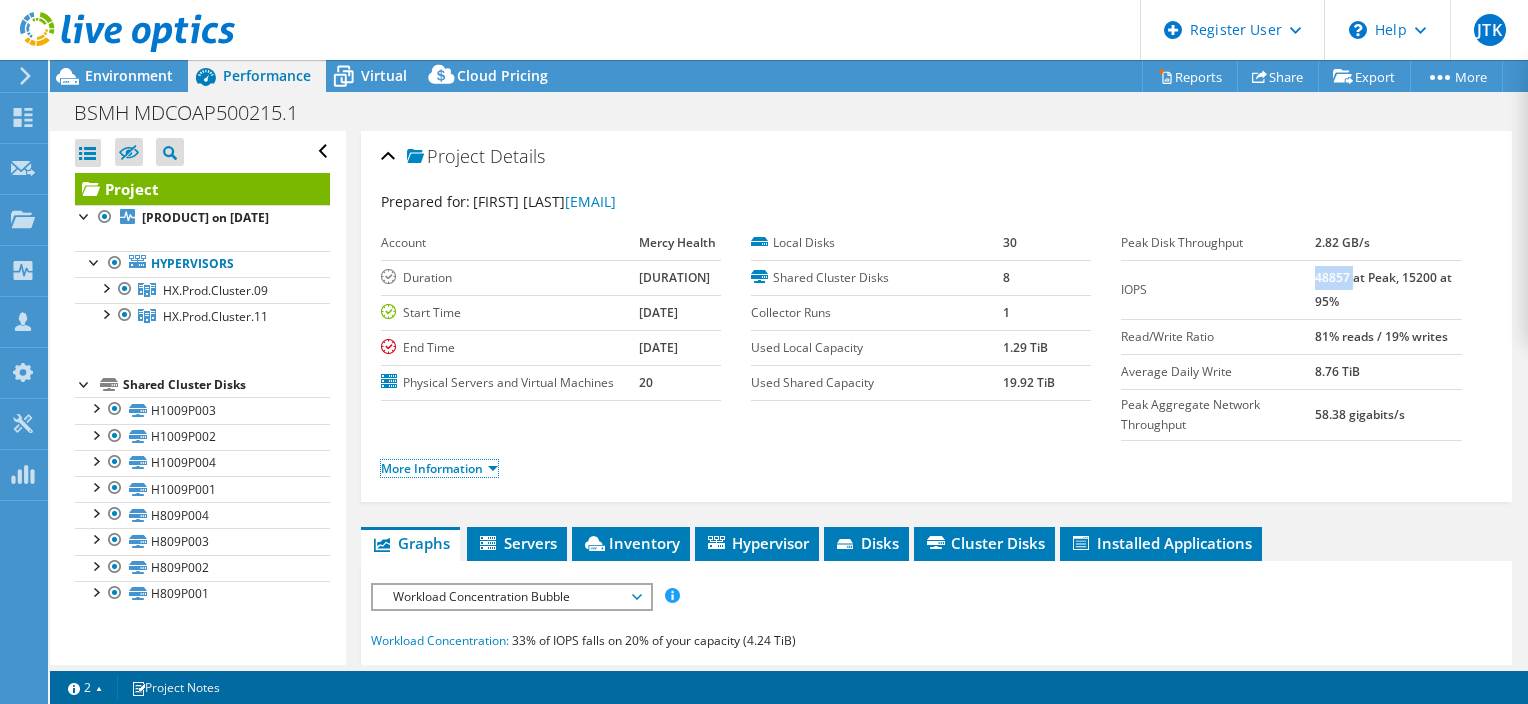 click on "More Information" at bounding box center (439, 468) 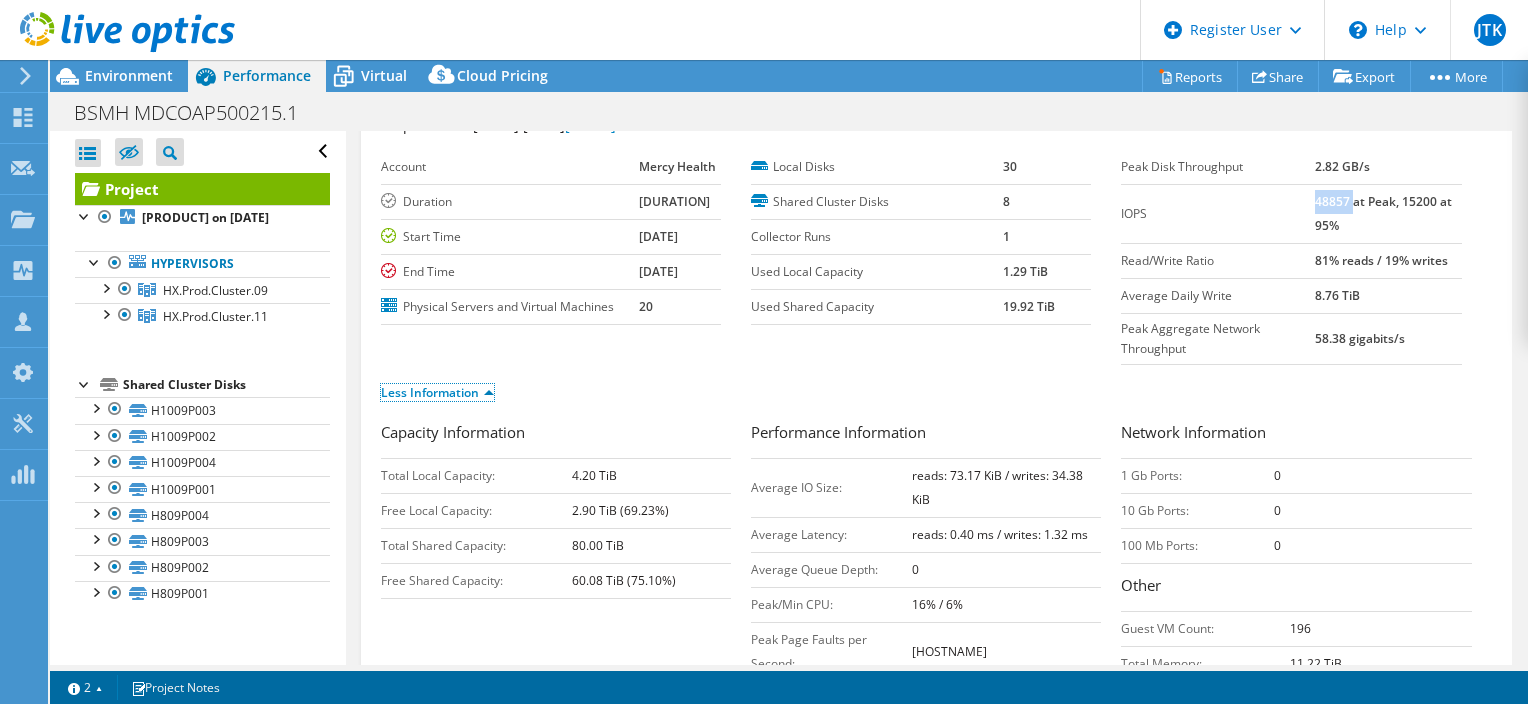 scroll, scrollTop: 200, scrollLeft: 0, axis: vertical 